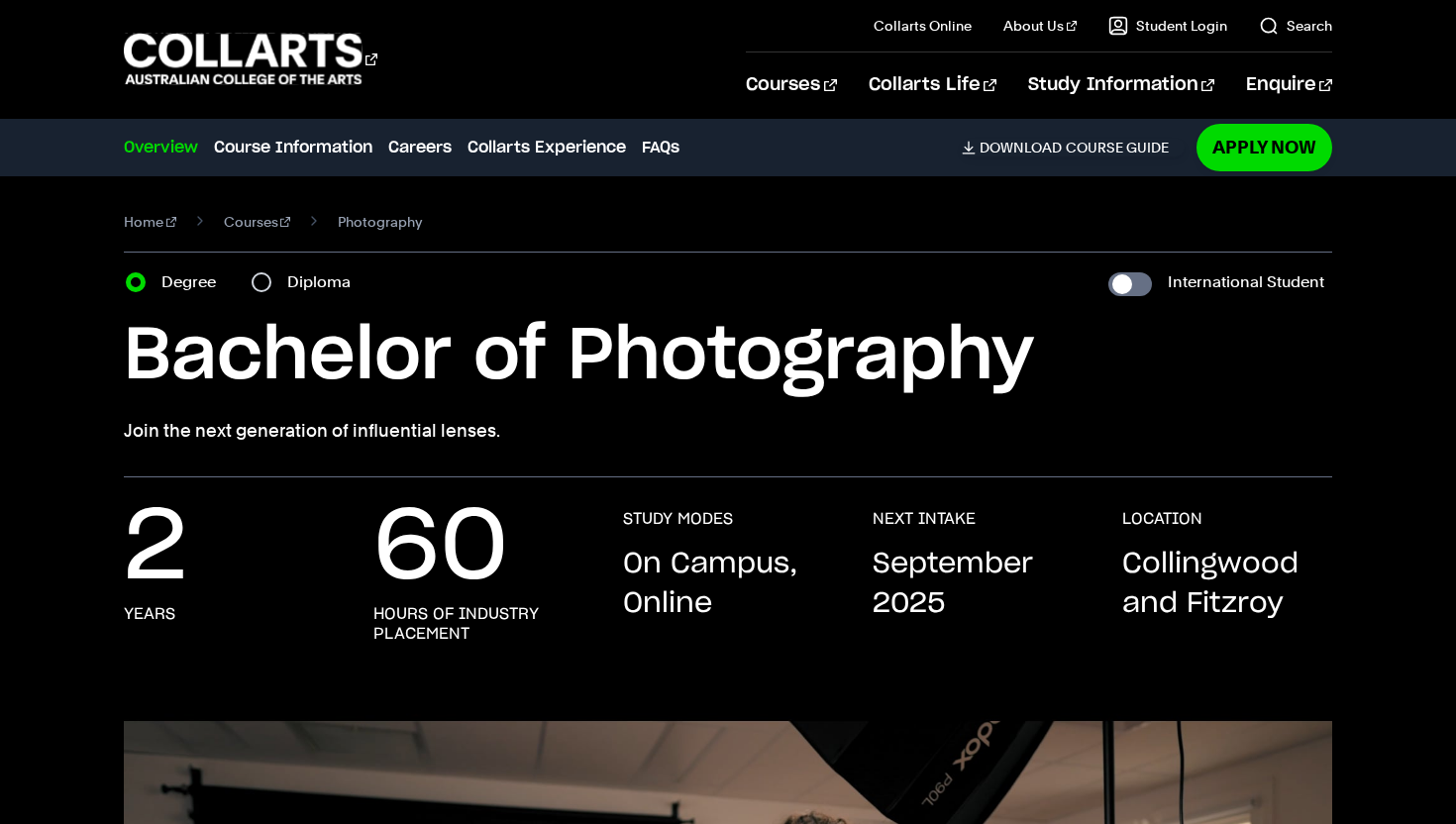 scroll, scrollTop: 0, scrollLeft: 0, axis: both 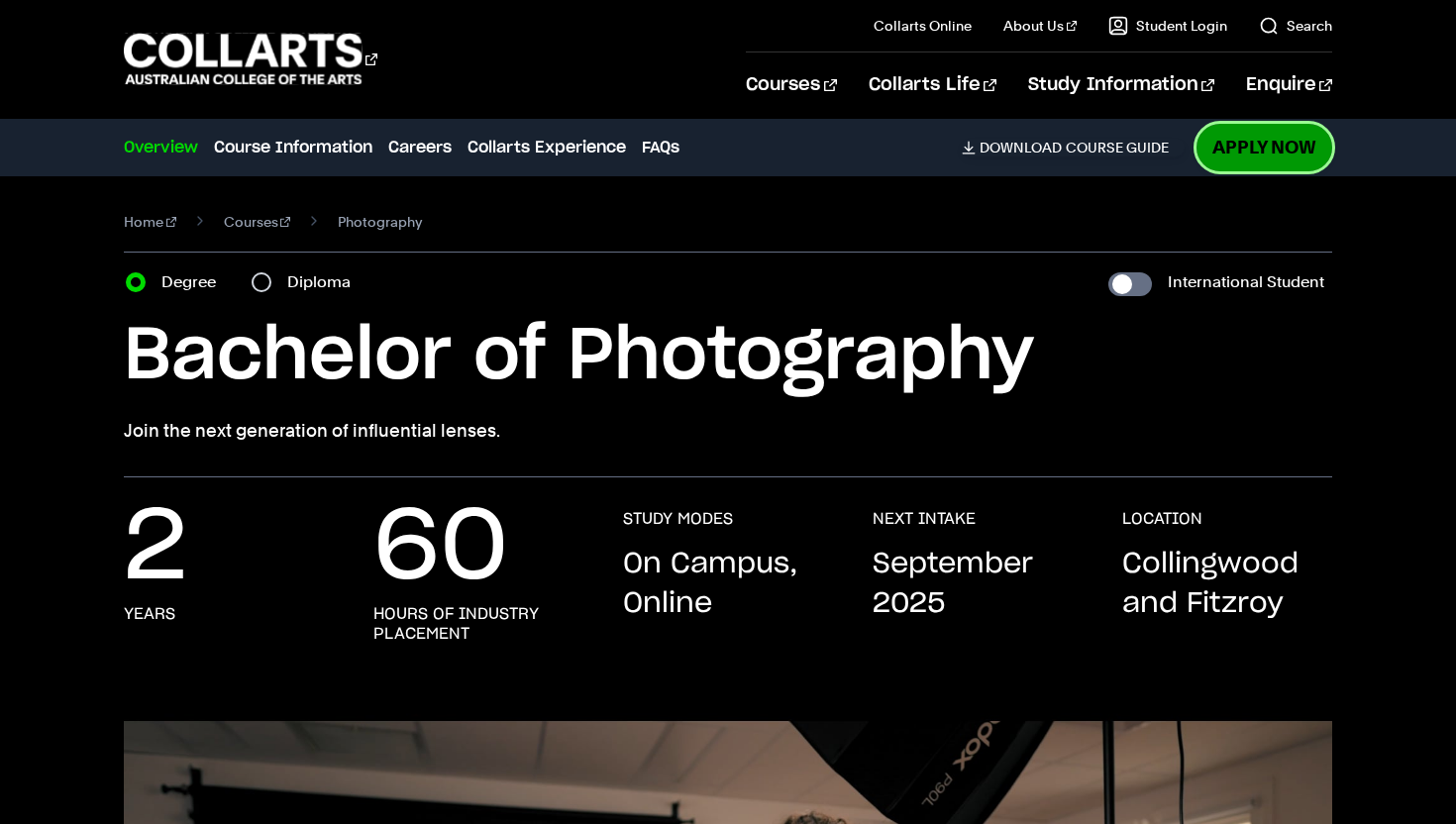 click on "Apply Now" at bounding box center (1264, 147) 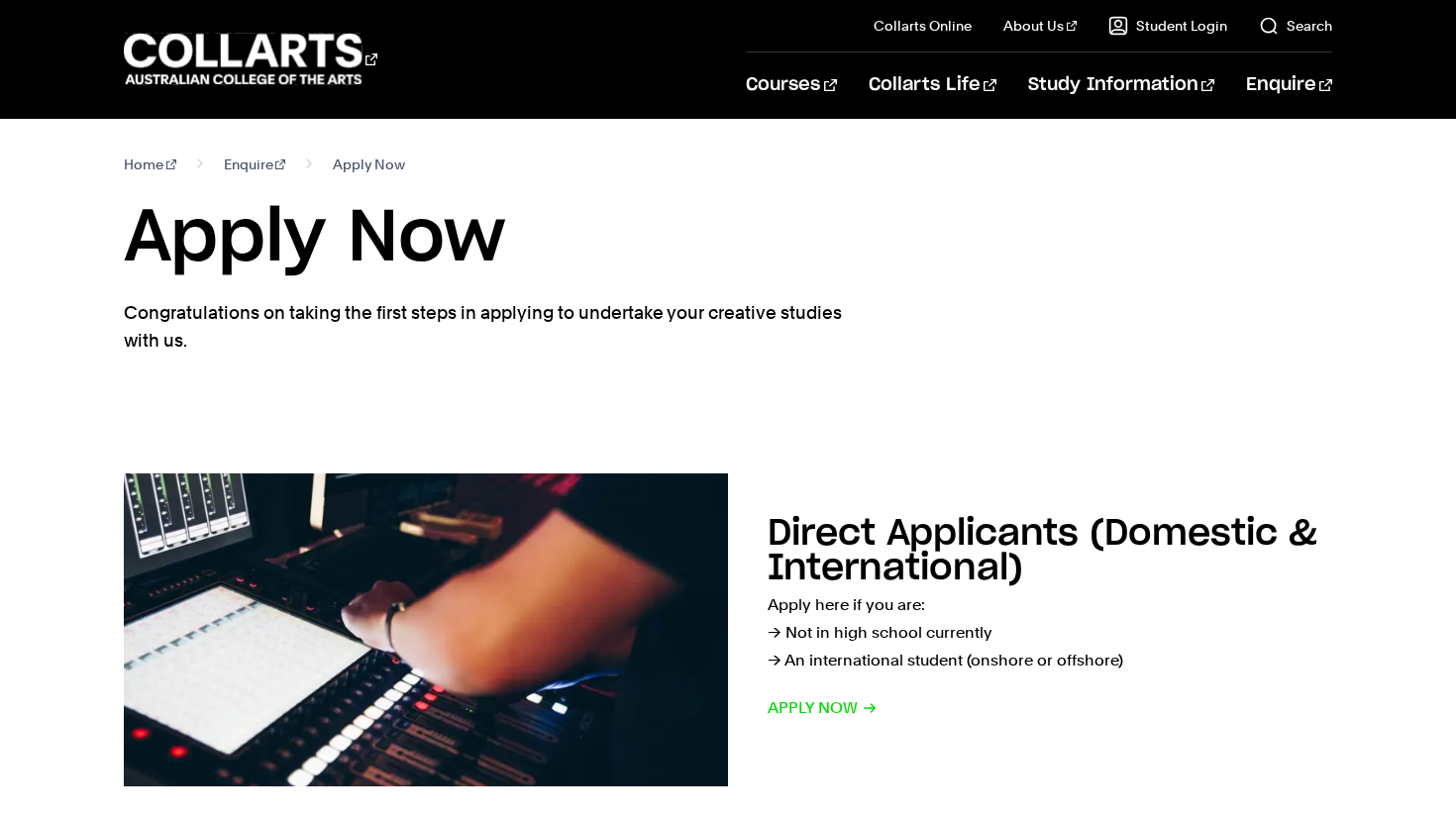 scroll, scrollTop: 0, scrollLeft: 0, axis: both 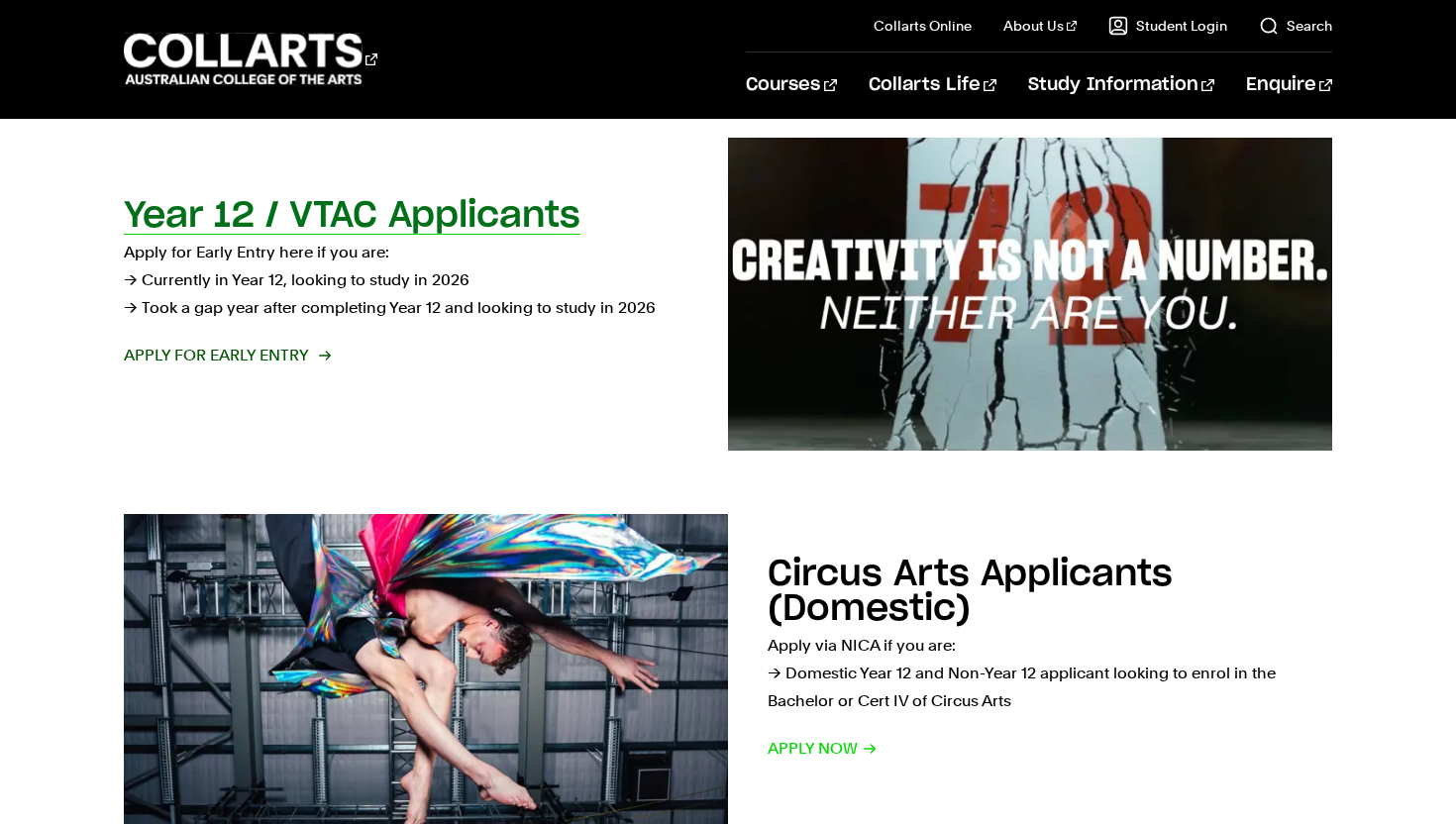 click on "Year 12 / VTAC Applicants
Apply for Early Entry here if you are: → Currently in Year 12, looking to study in 2026 → Took a gap year after completing Year 12 and looking to study in 2026
Apply for Early Entry" at bounding box center [406, 294] 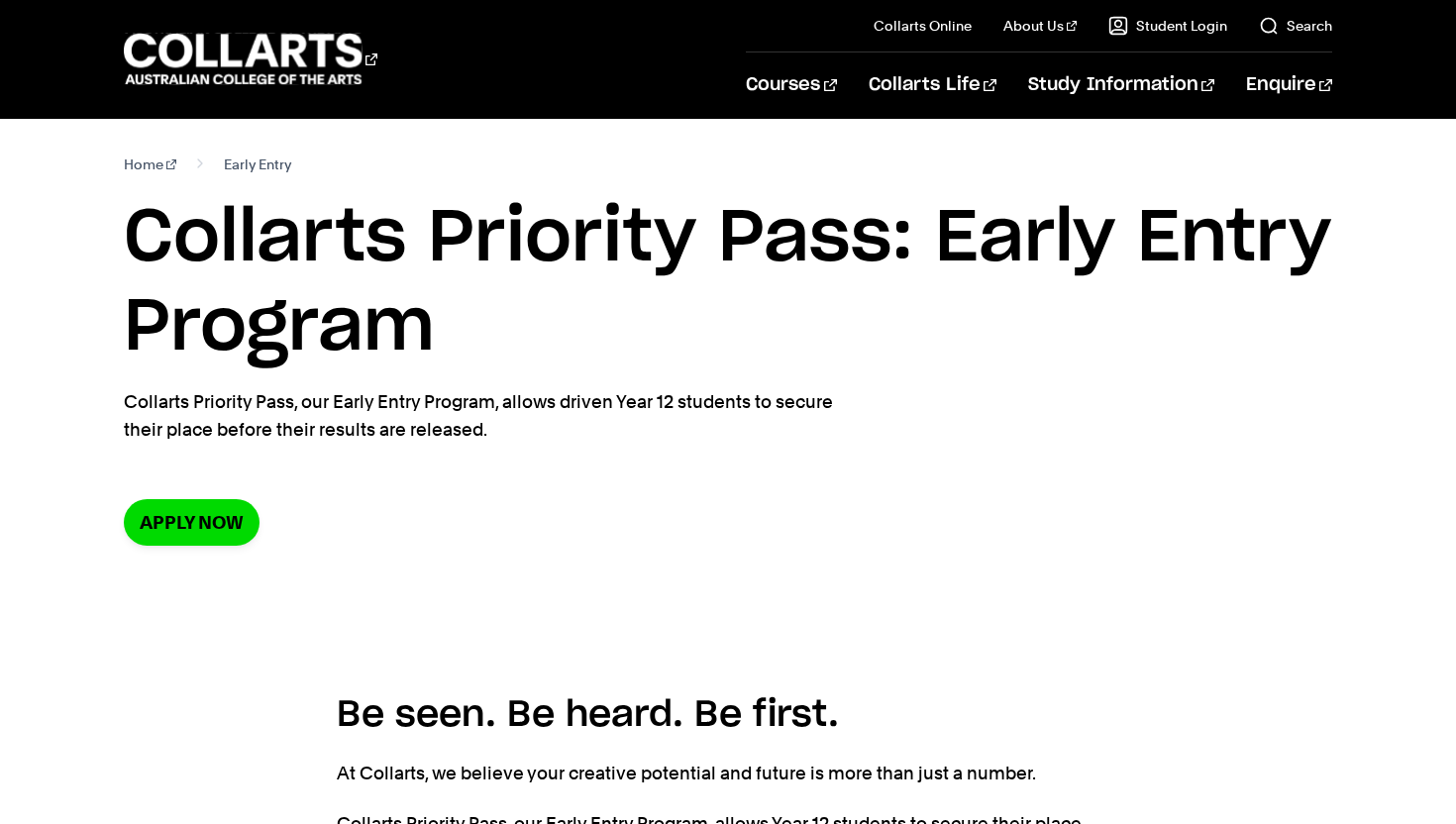scroll, scrollTop: 0, scrollLeft: 0, axis: both 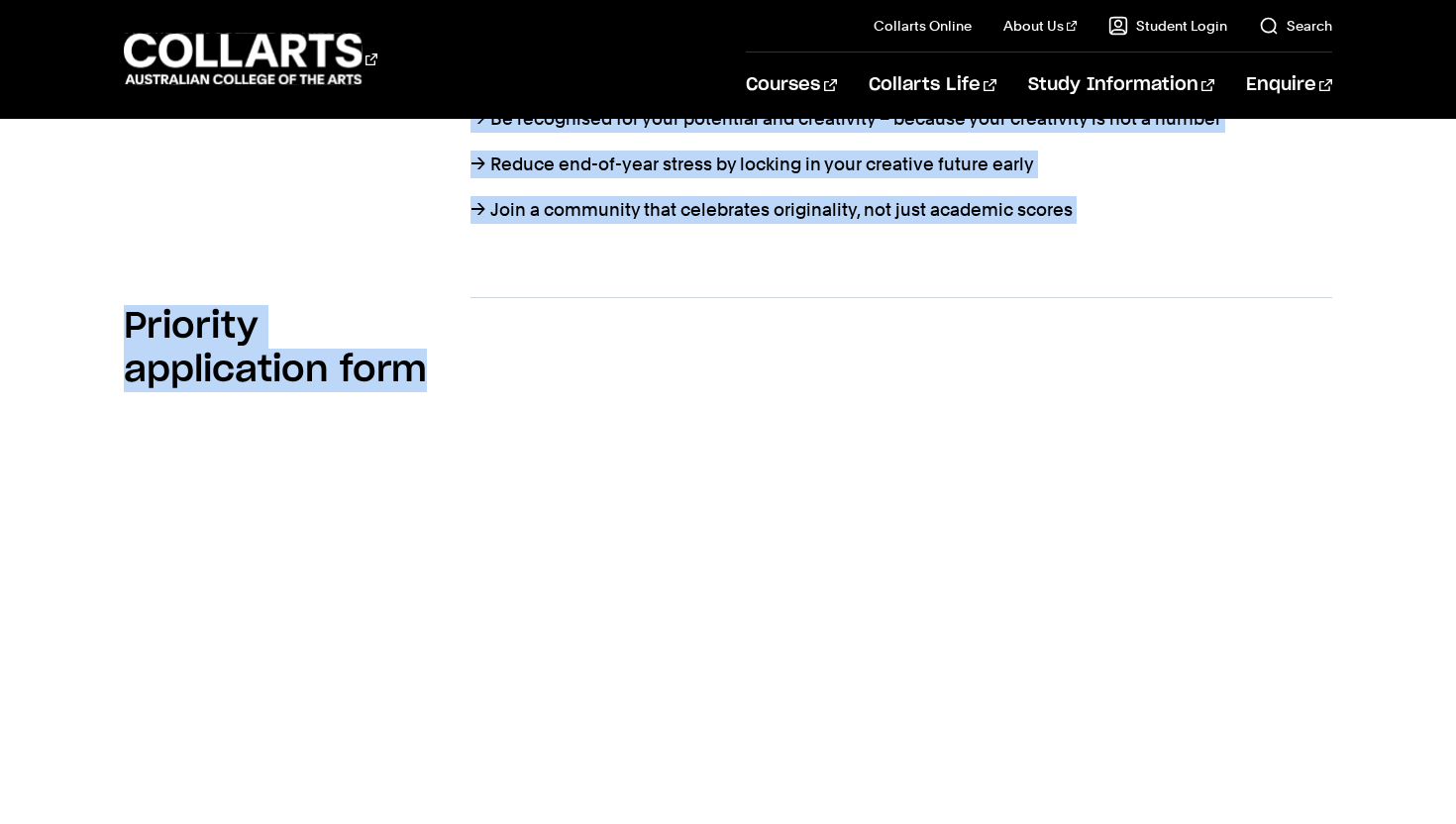 drag, startPoint x: 335, startPoint y: 206, endPoint x: 1279, endPoint y: 294, distance: 948.0928 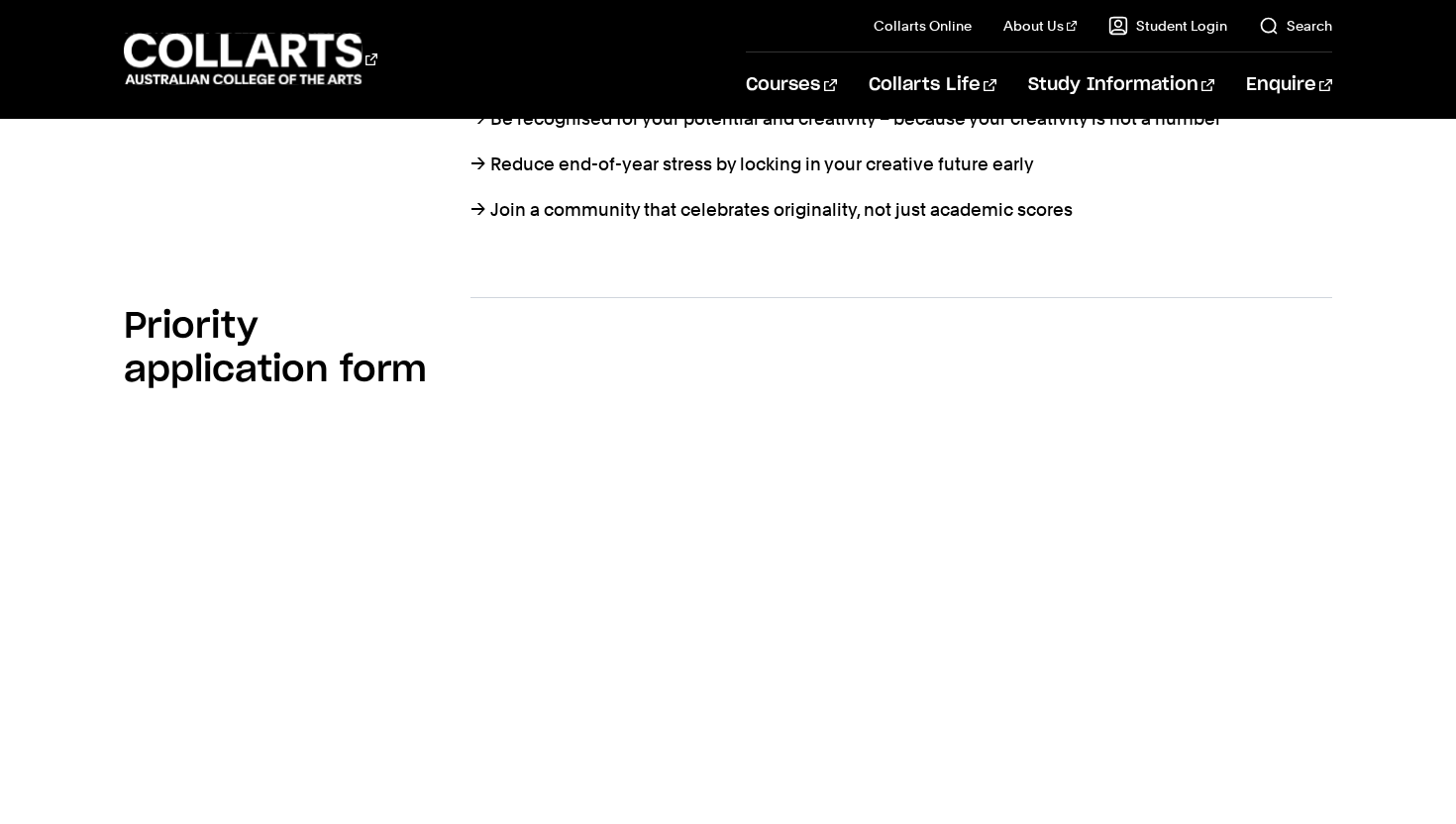 click on "Priority application form" at bounding box center (728, 740) 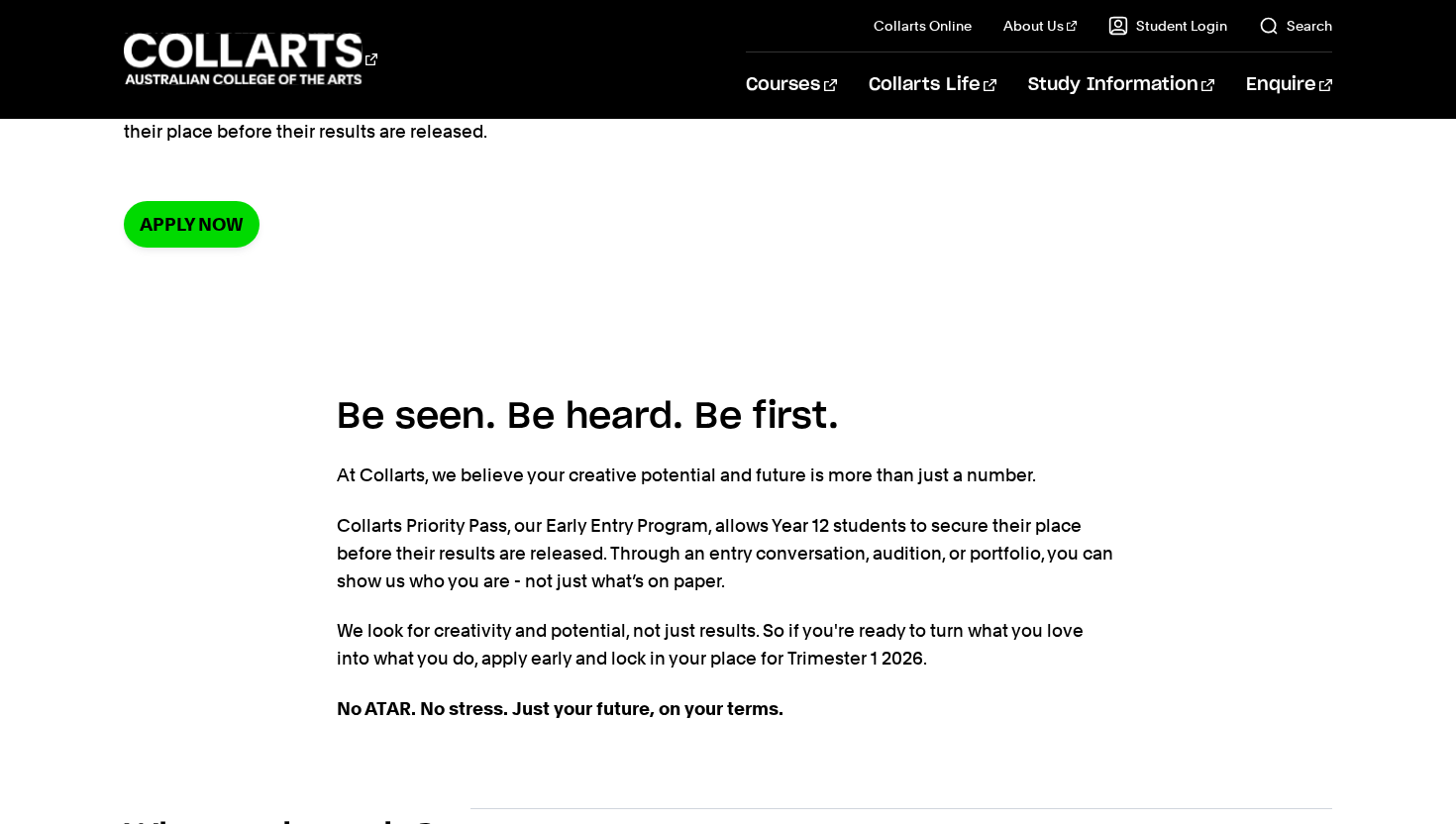 scroll, scrollTop: 297, scrollLeft: 0, axis: vertical 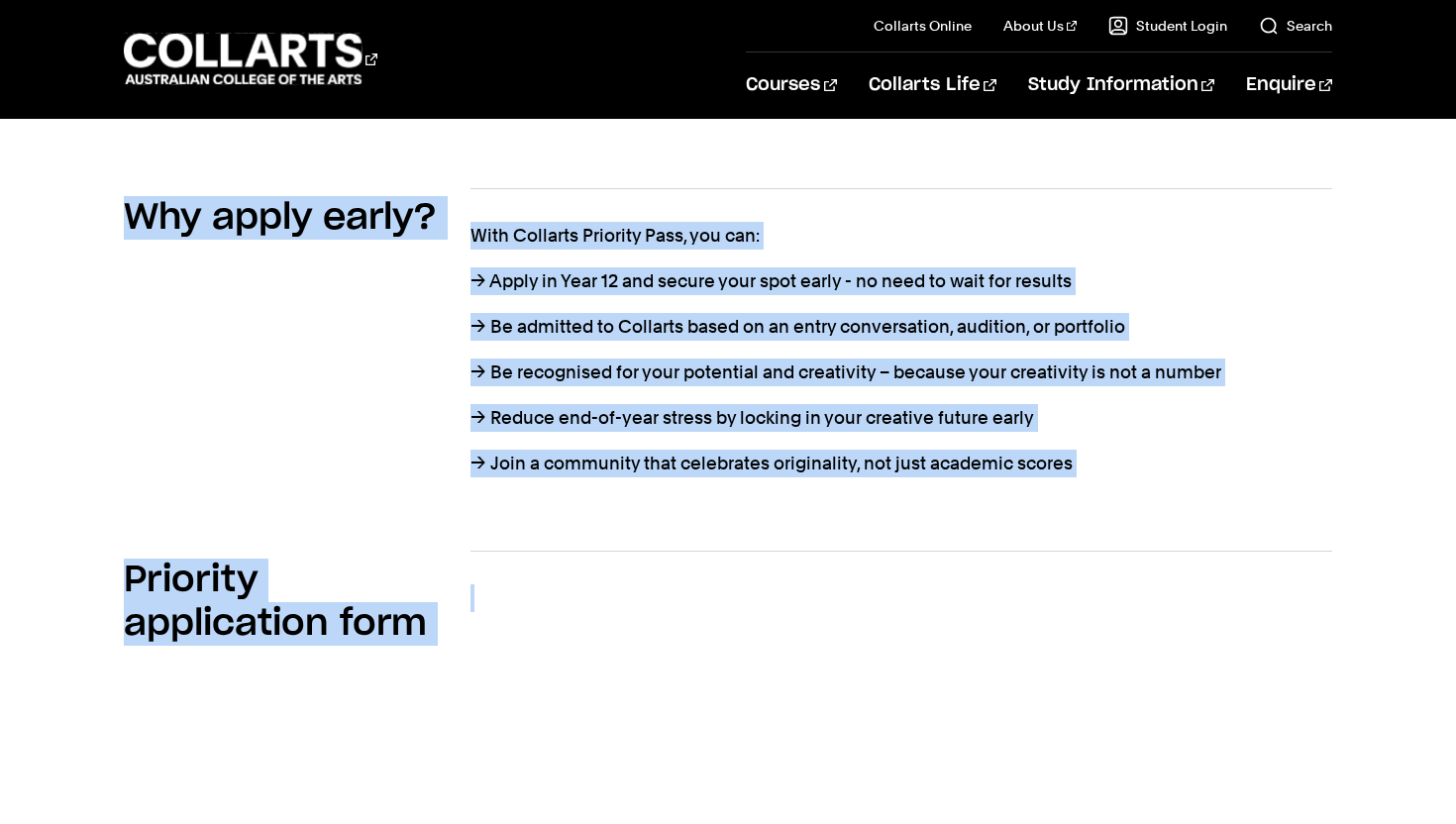drag, startPoint x: 330, startPoint y: 421, endPoint x: 865, endPoint y: 618, distance: 570.1175 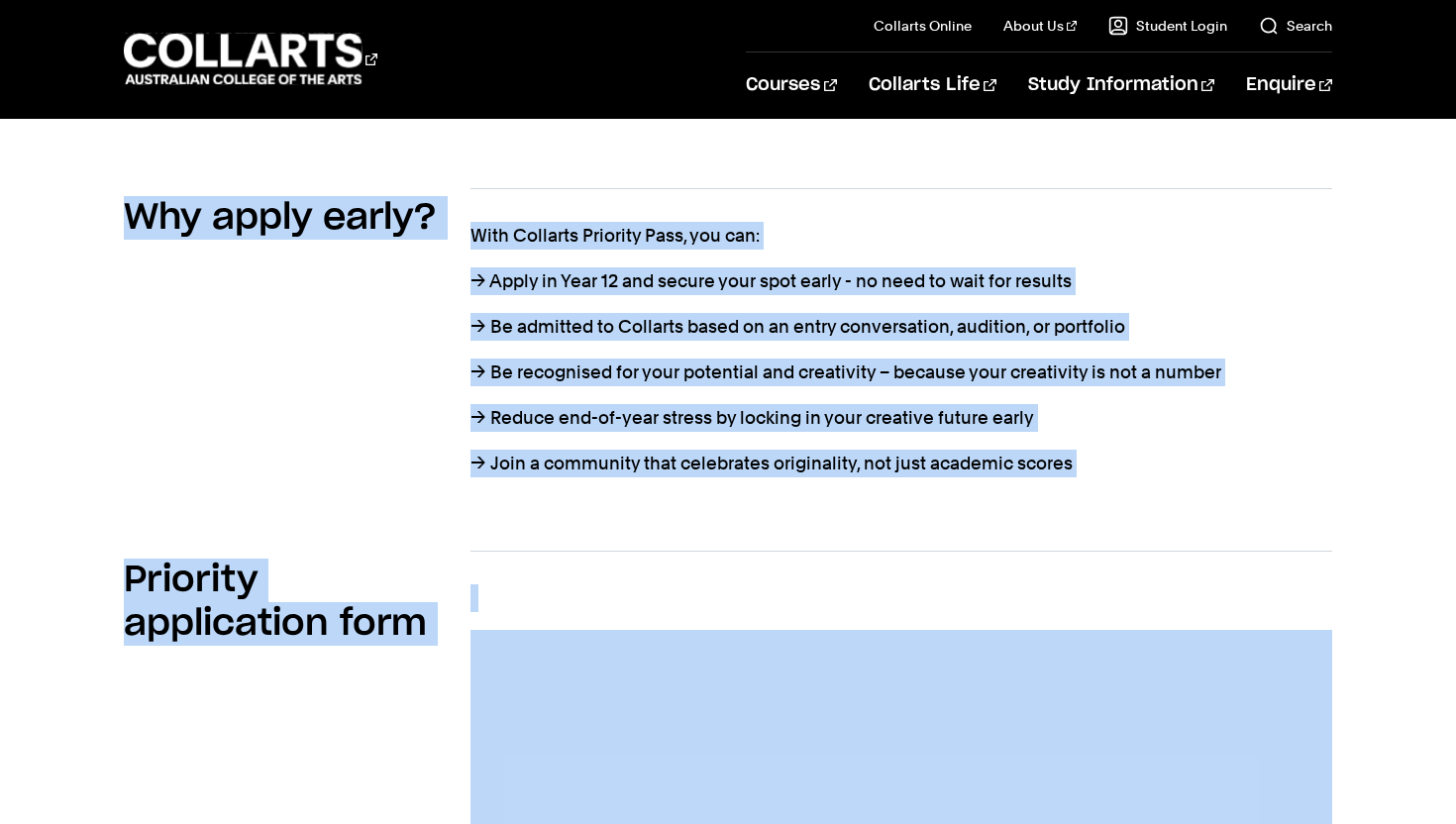 click on "Why apply early?
With Collarts Priority Pass, you can:
→ Apply in Year 12 and secure your spot early - no need to wait for results
→ Be admitted to Collarts based on an entry conversation, audition, or portfolio
→ Be recognised for your potential and creativity – because your creativity is not a number
→ Reduce end-of-year stress by locking in your creative future early
→ Join a community that celebrates originality, not just academic scores" at bounding box center [728, 338] 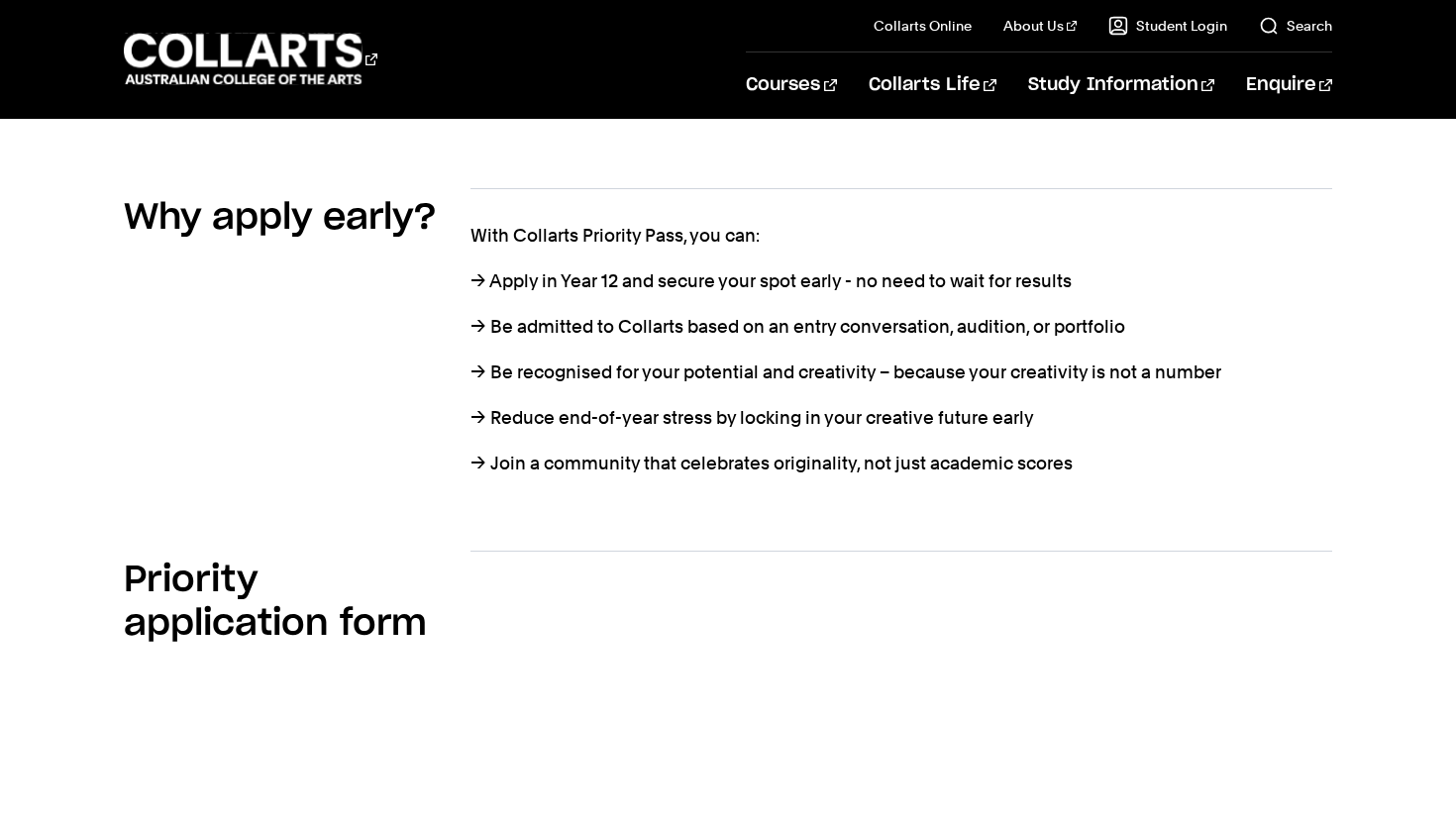 drag, startPoint x: 1085, startPoint y: 458, endPoint x: 407, endPoint y: 308, distance: 694.3947 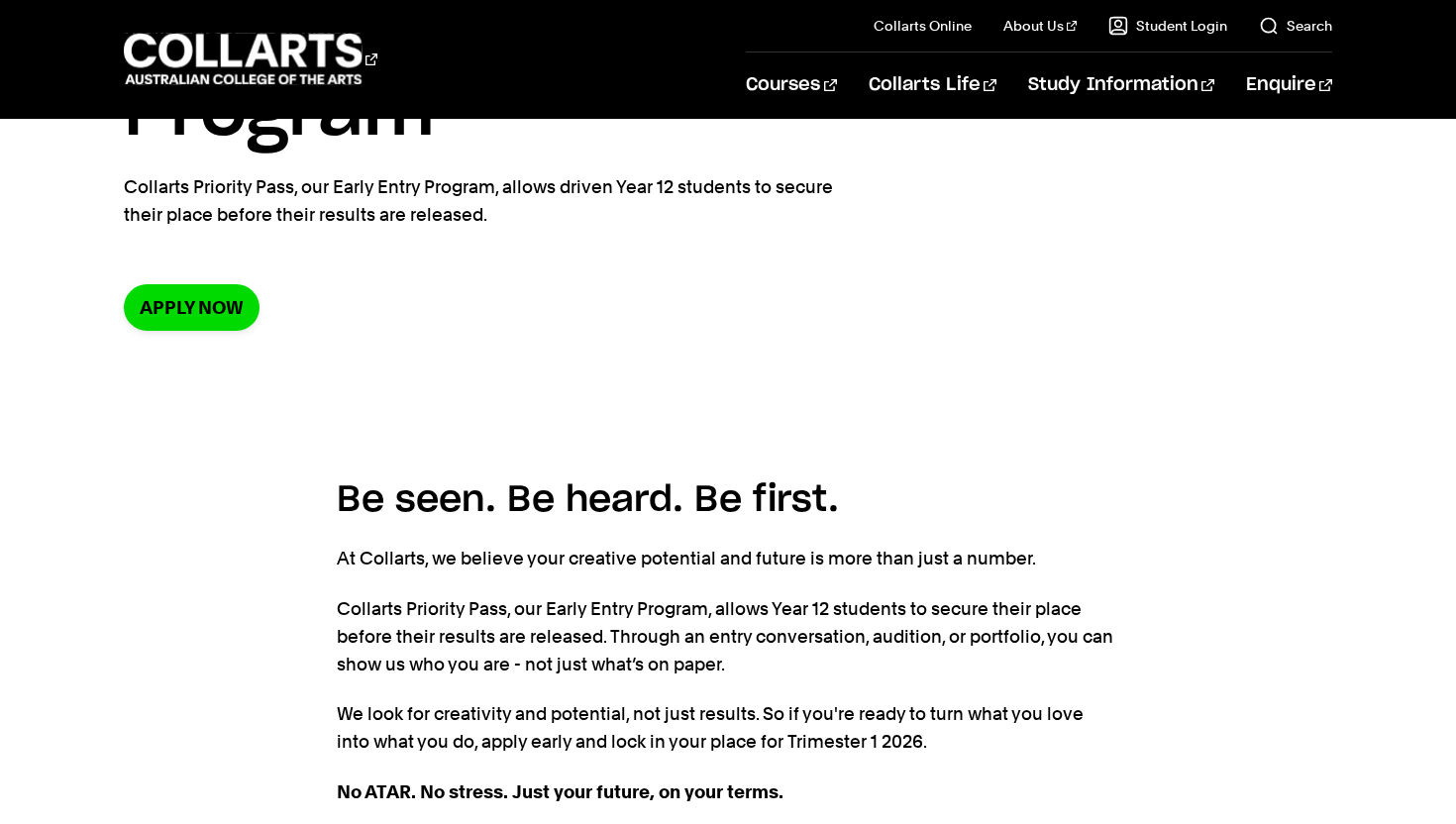 scroll, scrollTop: 208, scrollLeft: 0, axis: vertical 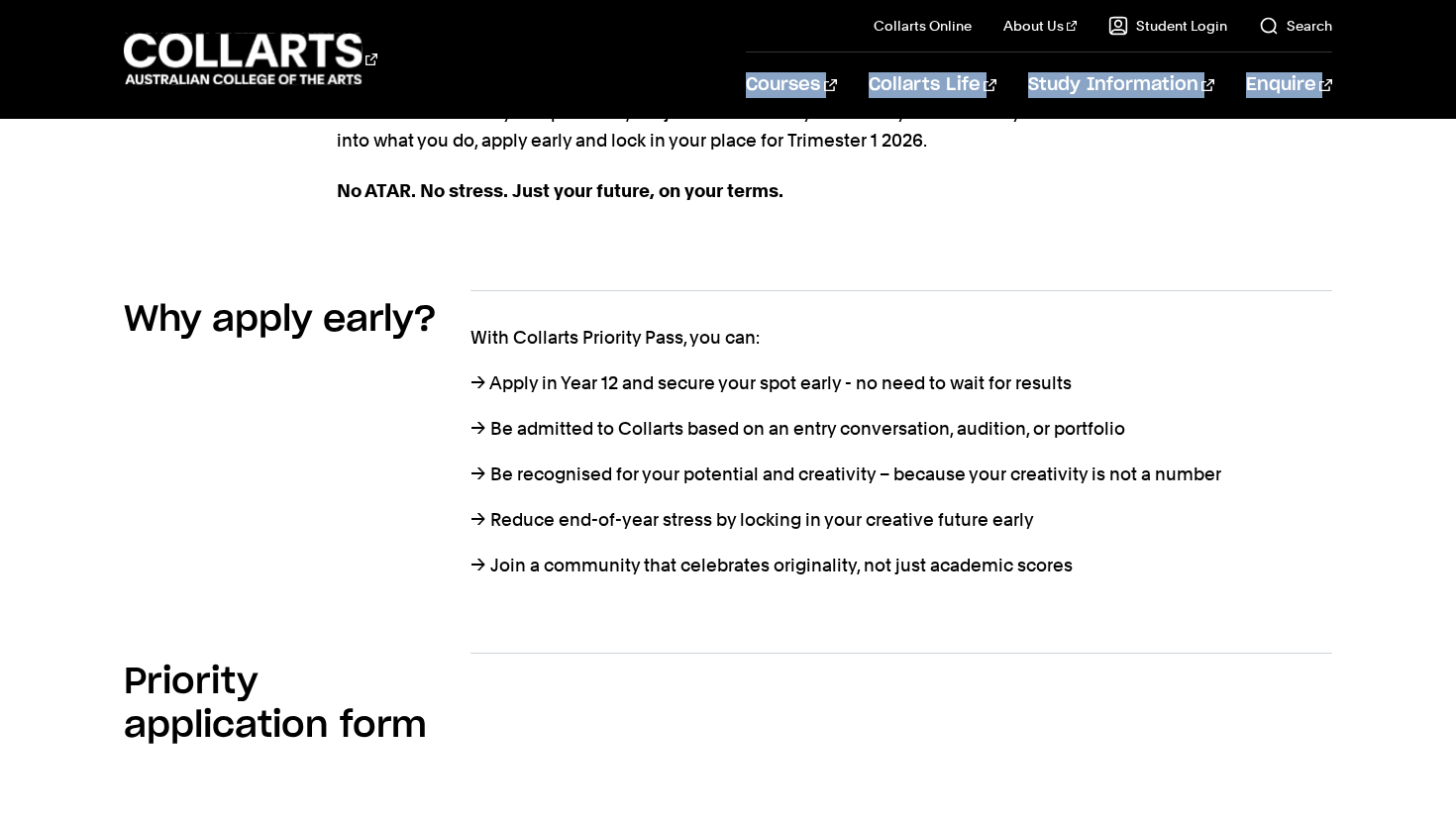 drag, startPoint x: 343, startPoint y: 484, endPoint x: 876, endPoint y: 136, distance: 636.54772 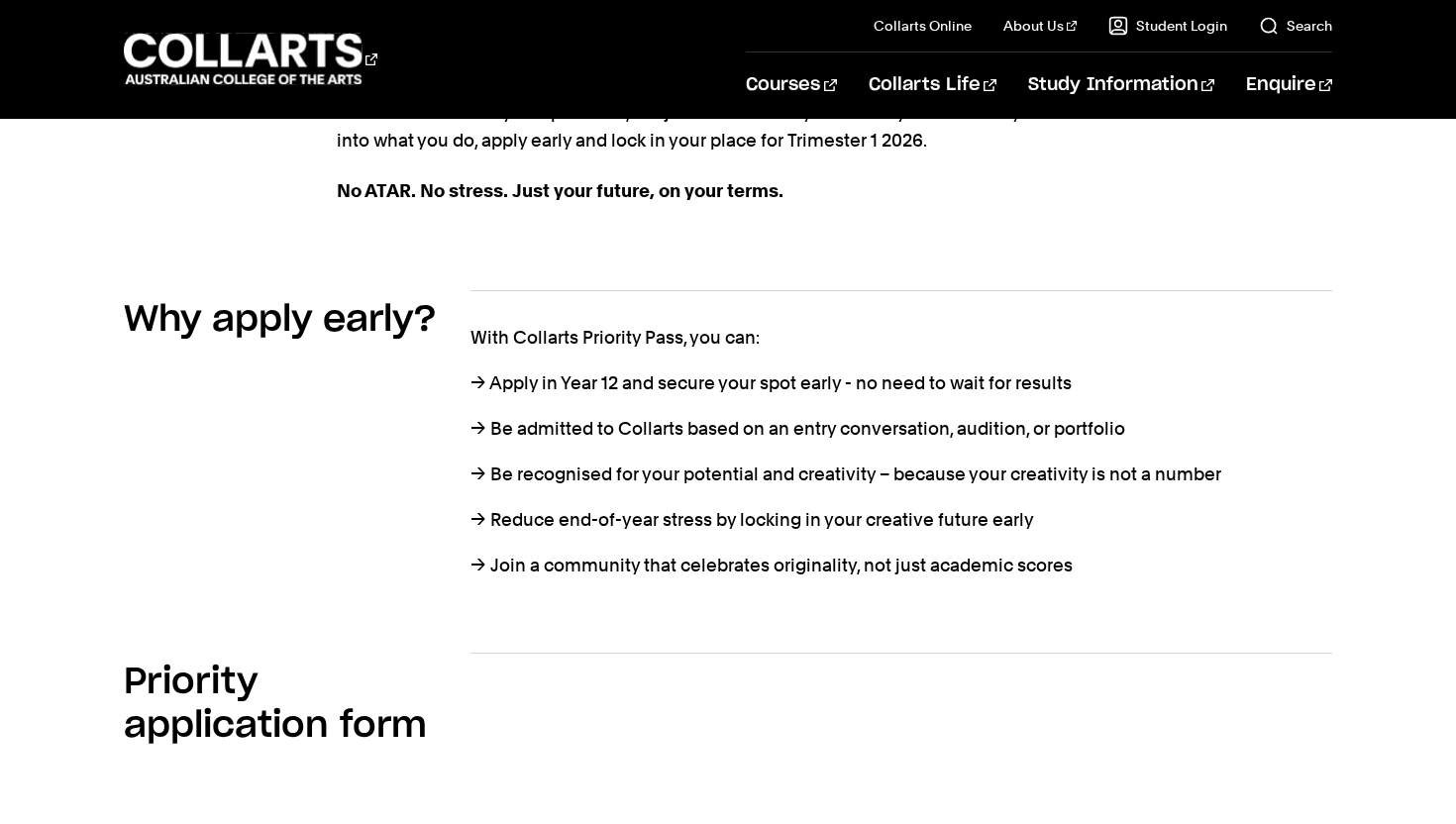 click on "Why apply early?
With Collarts Priority Pass, you can:
→ Apply in Year 12 and secure your spot early - no need to wait for results
→ Be admitted to Collarts based on an entry conversation, audition, or portfolio
→ Be recognised for your potential and creativity – because your creativity is not a number
→ Reduce end-of-year stress by locking in your creative future early
→ Join a community that celebrates originality, not just academic scores" at bounding box center (728, 440) 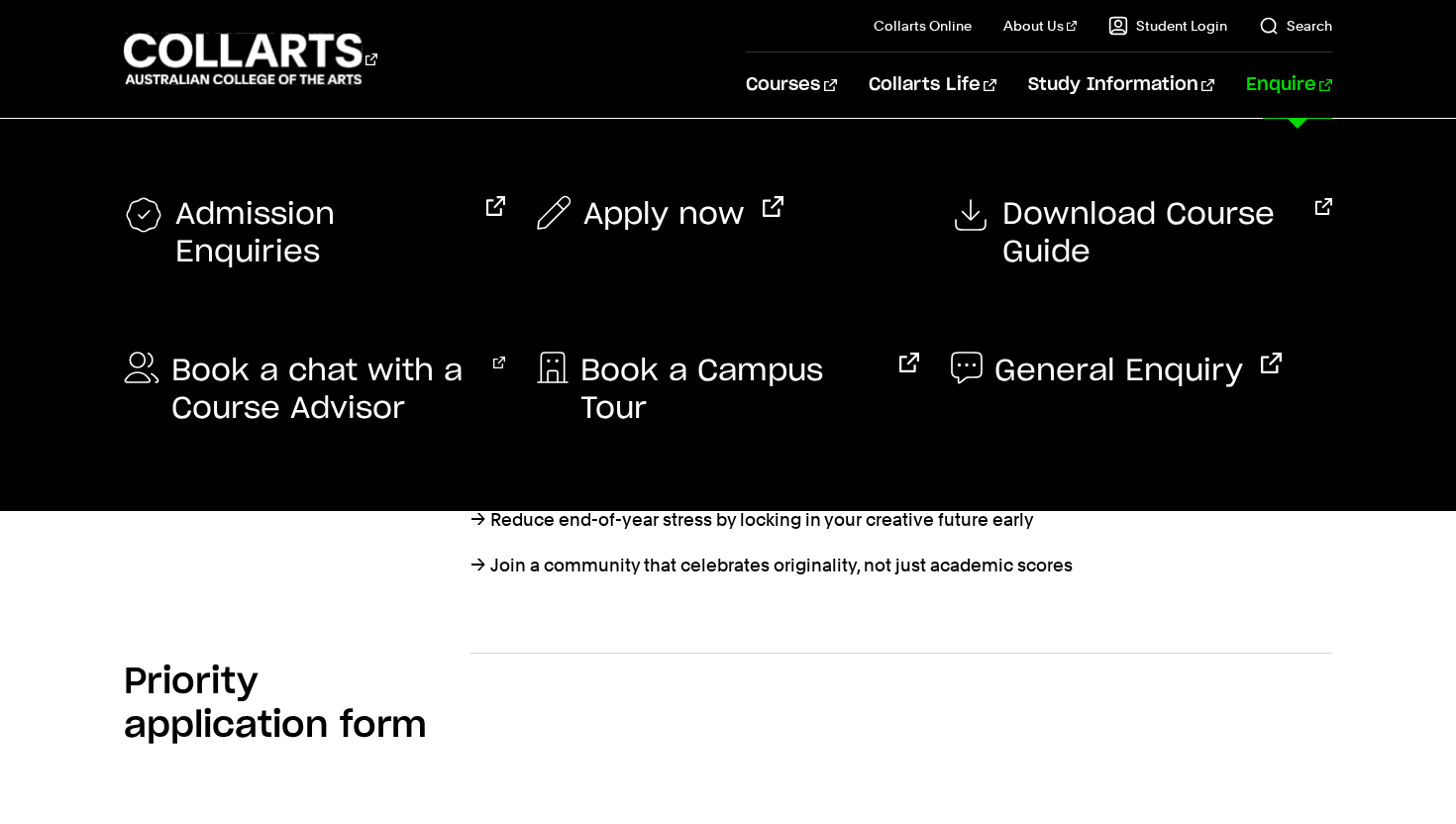 click on "Apply now" at bounding box center [727, 229] 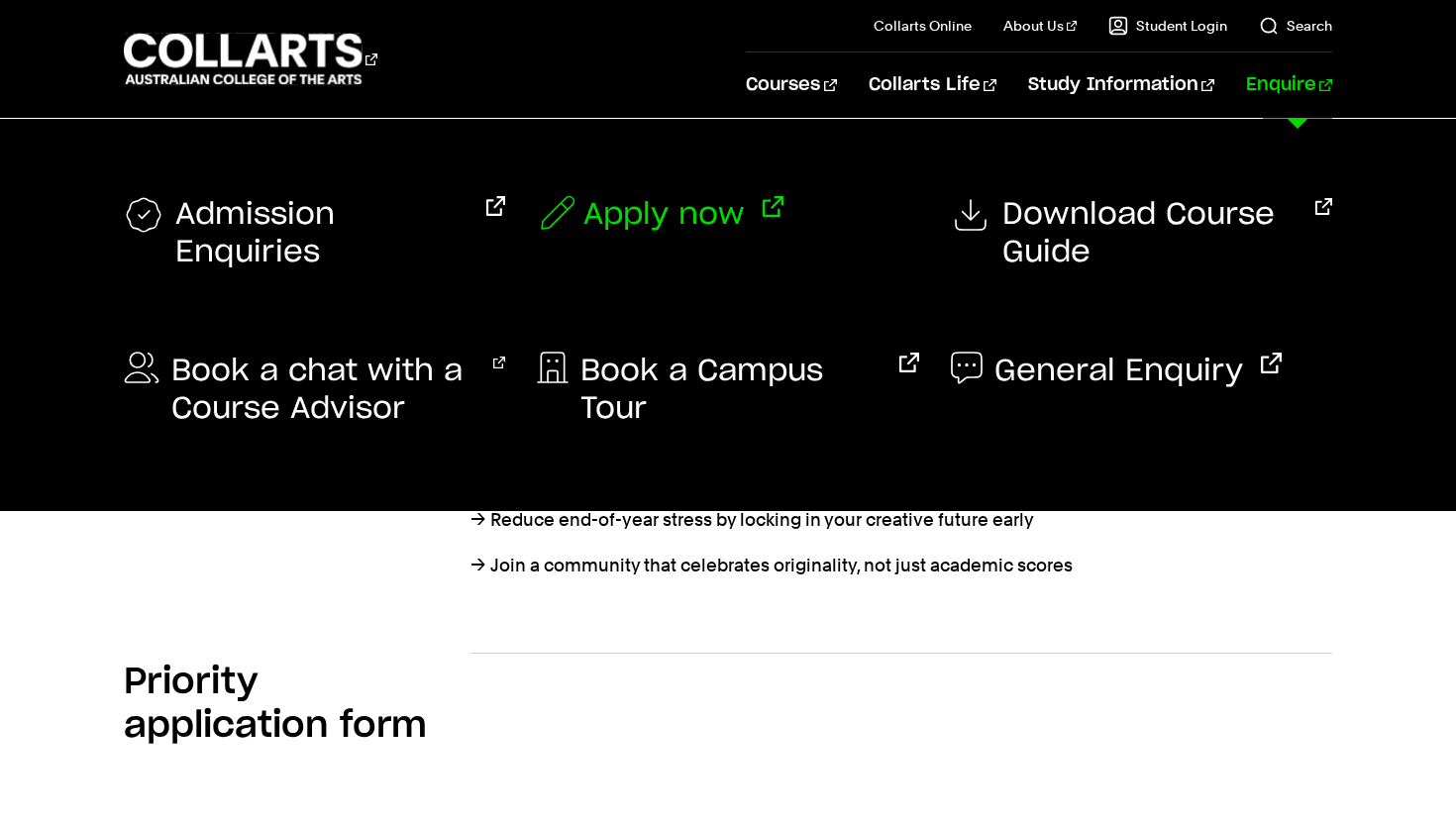 click on "Apply now" at bounding box center (664, 215) 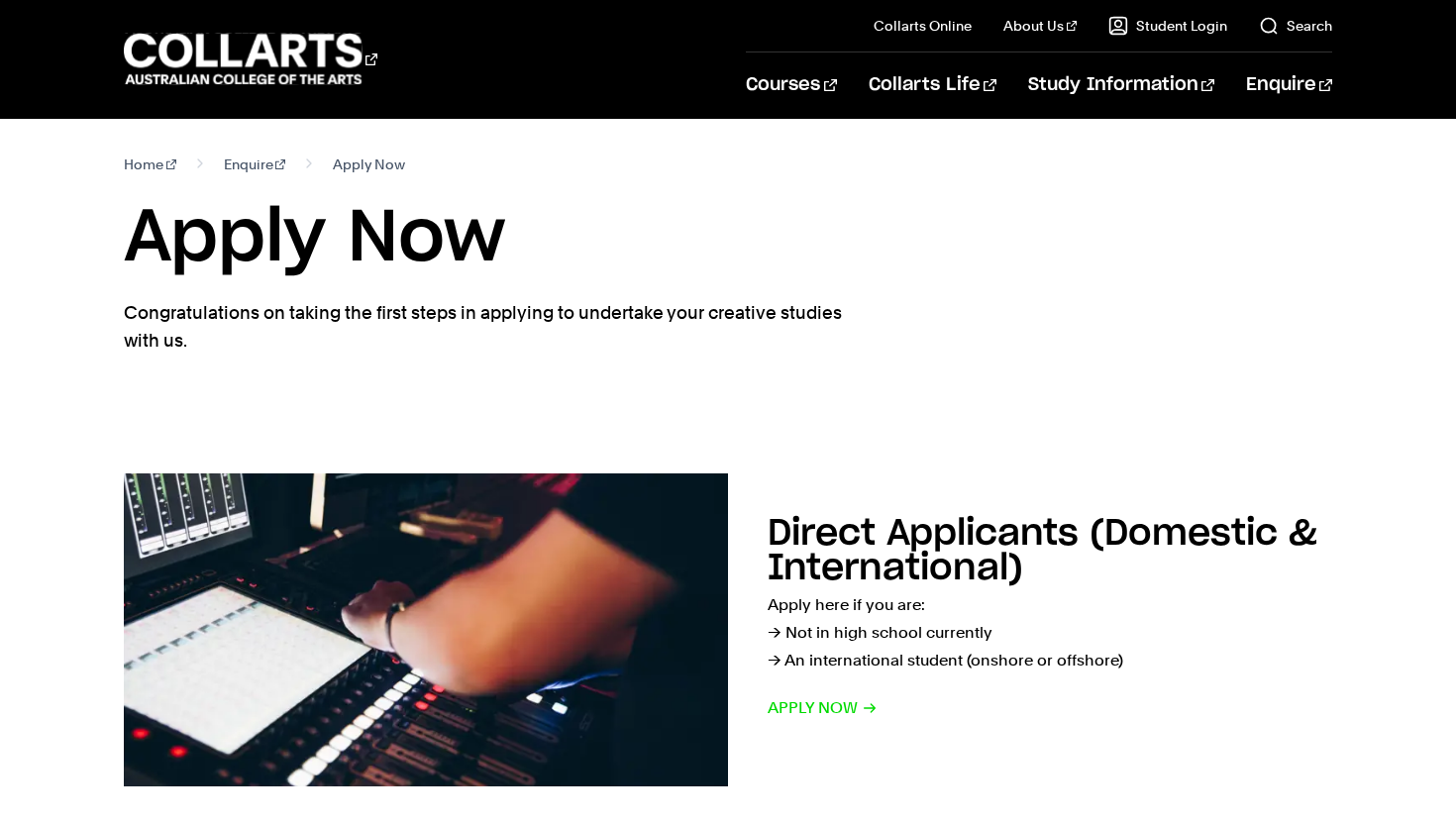 scroll, scrollTop: 129, scrollLeft: 0, axis: vertical 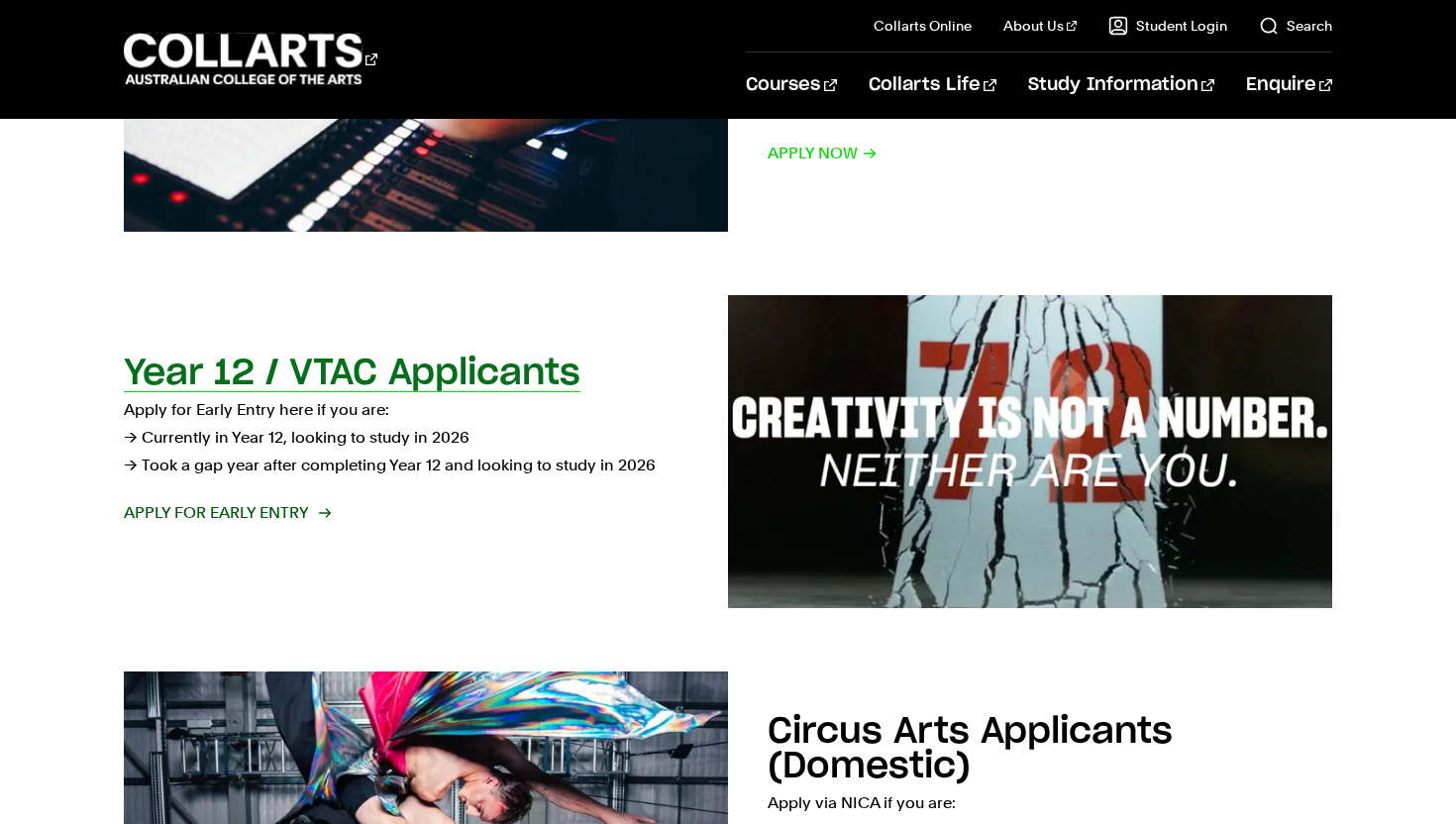 click on "Year 12 / VTAC Applicants
Apply for Early Entry here if you are: → Currently in Year 12, looking to study in 2026 → Took a gap year after completing Year 12 and looking to study in 2026
Apply for Early Entry" at bounding box center (406, 452) 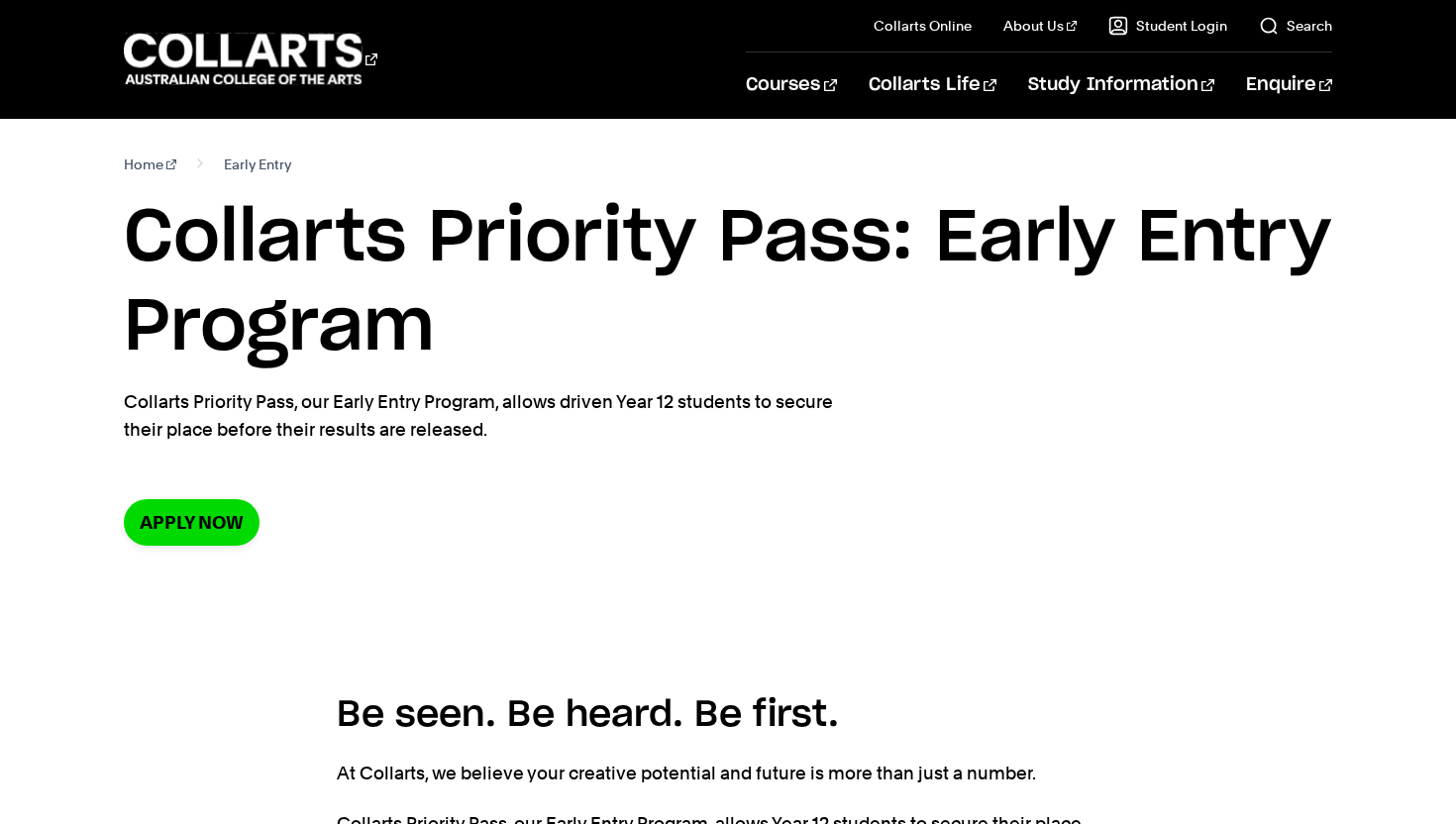 scroll, scrollTop: 0, scrollLeft: 0, axis: both 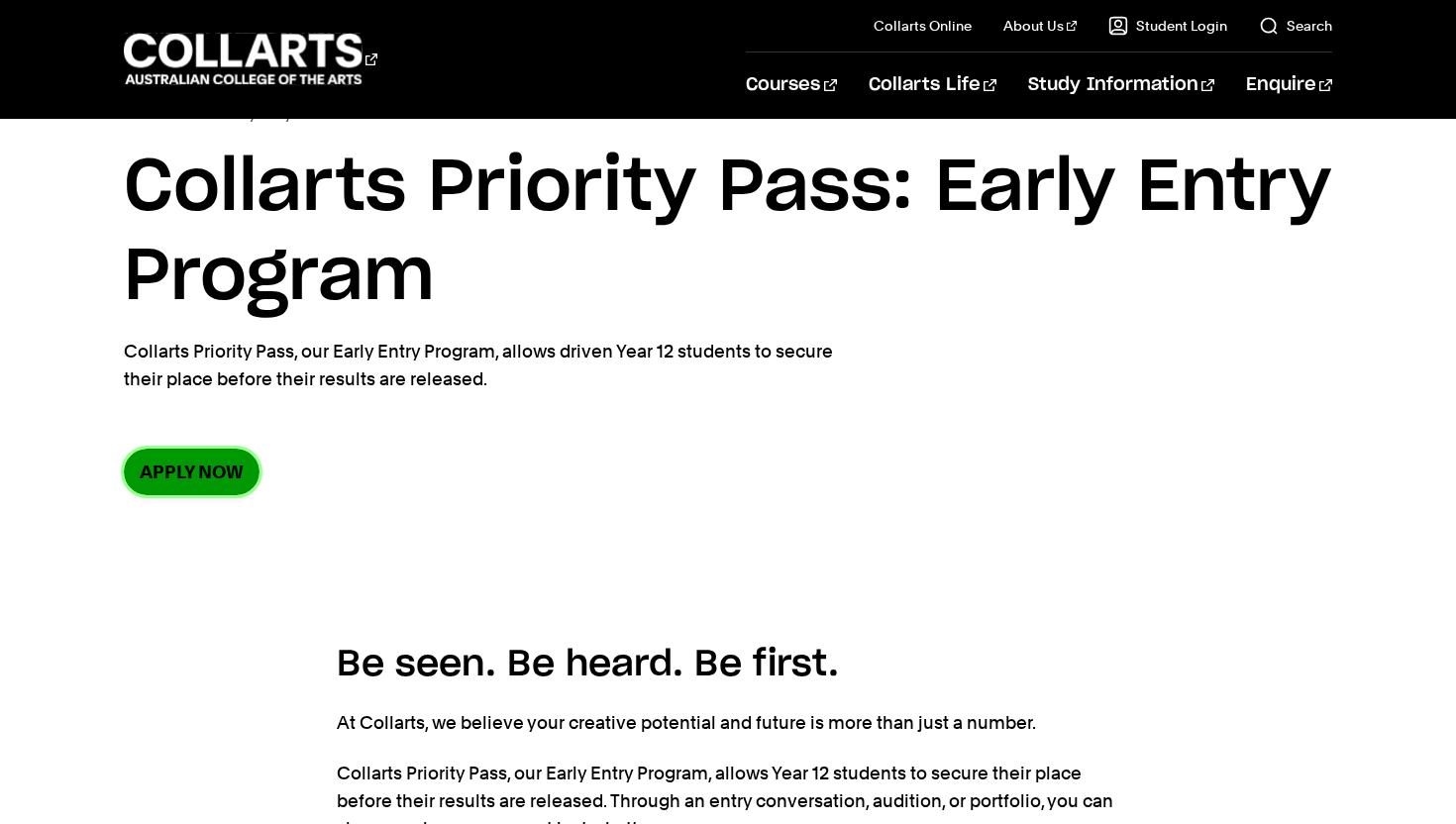 click on "Apply now" at bounding box center (191, 471) 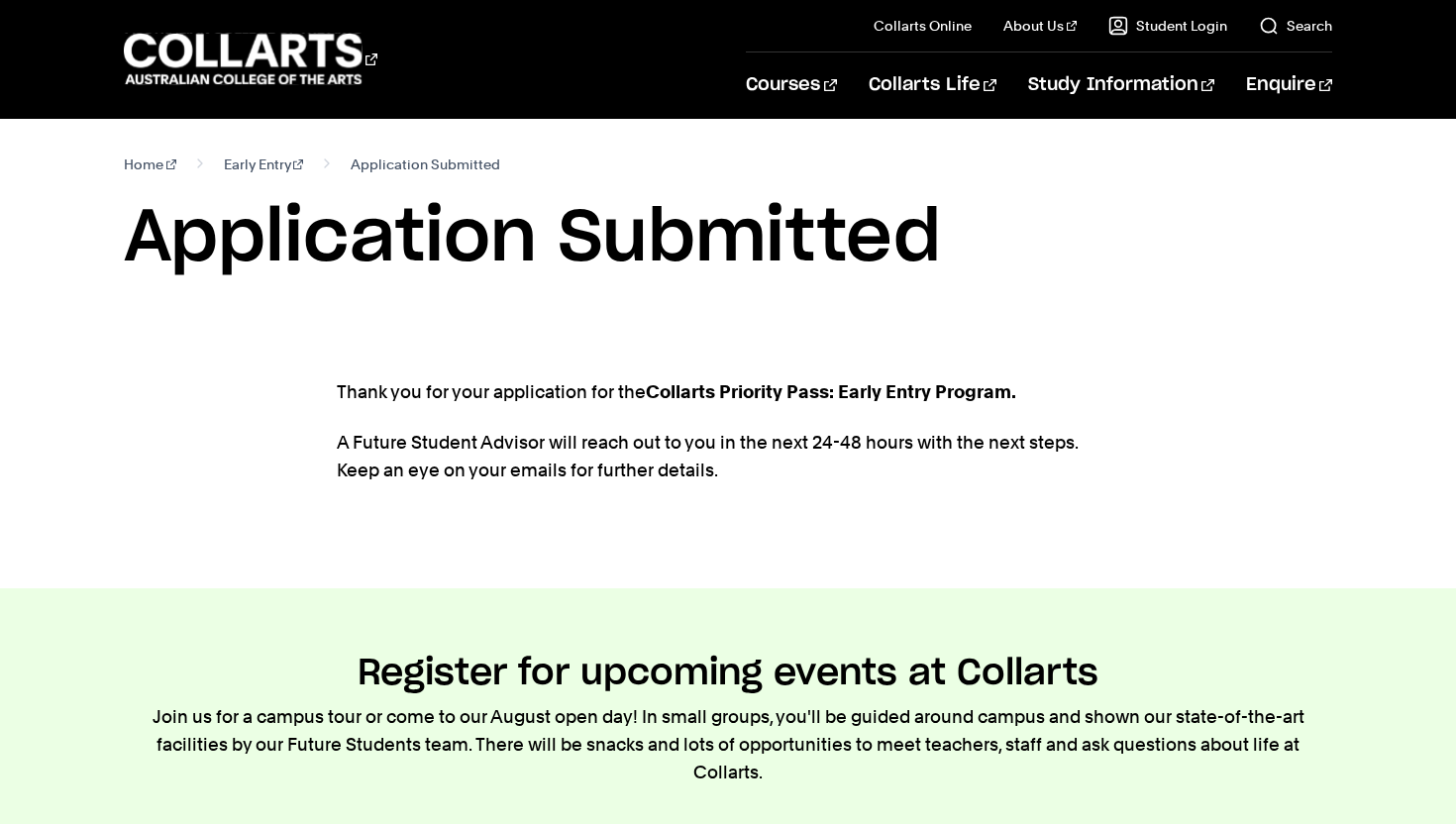 scroll, scrollTop: 0, scrollLeft: 0, axis: both 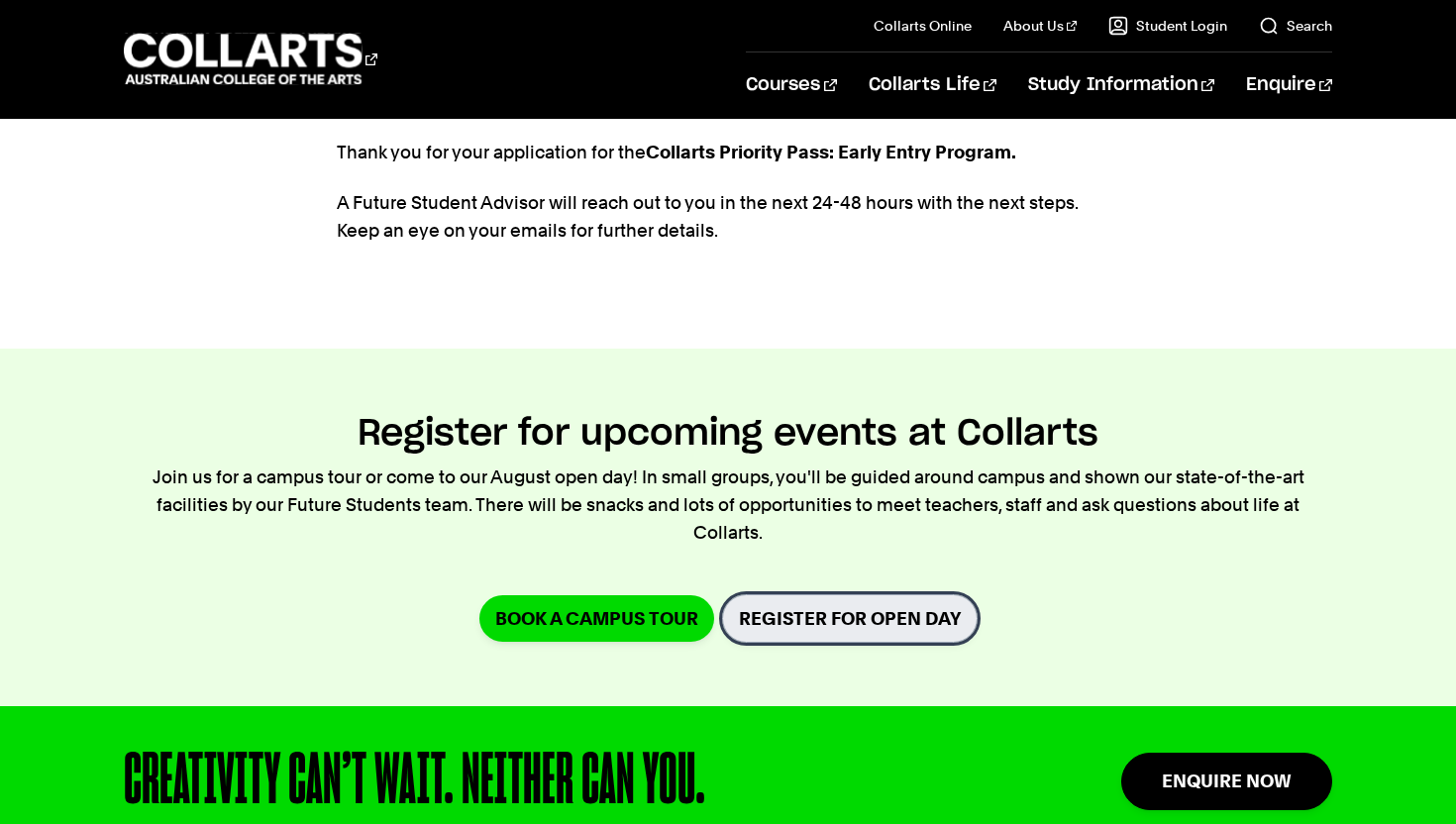 click on "Register for Open Day" at bounding box center [850, 618] 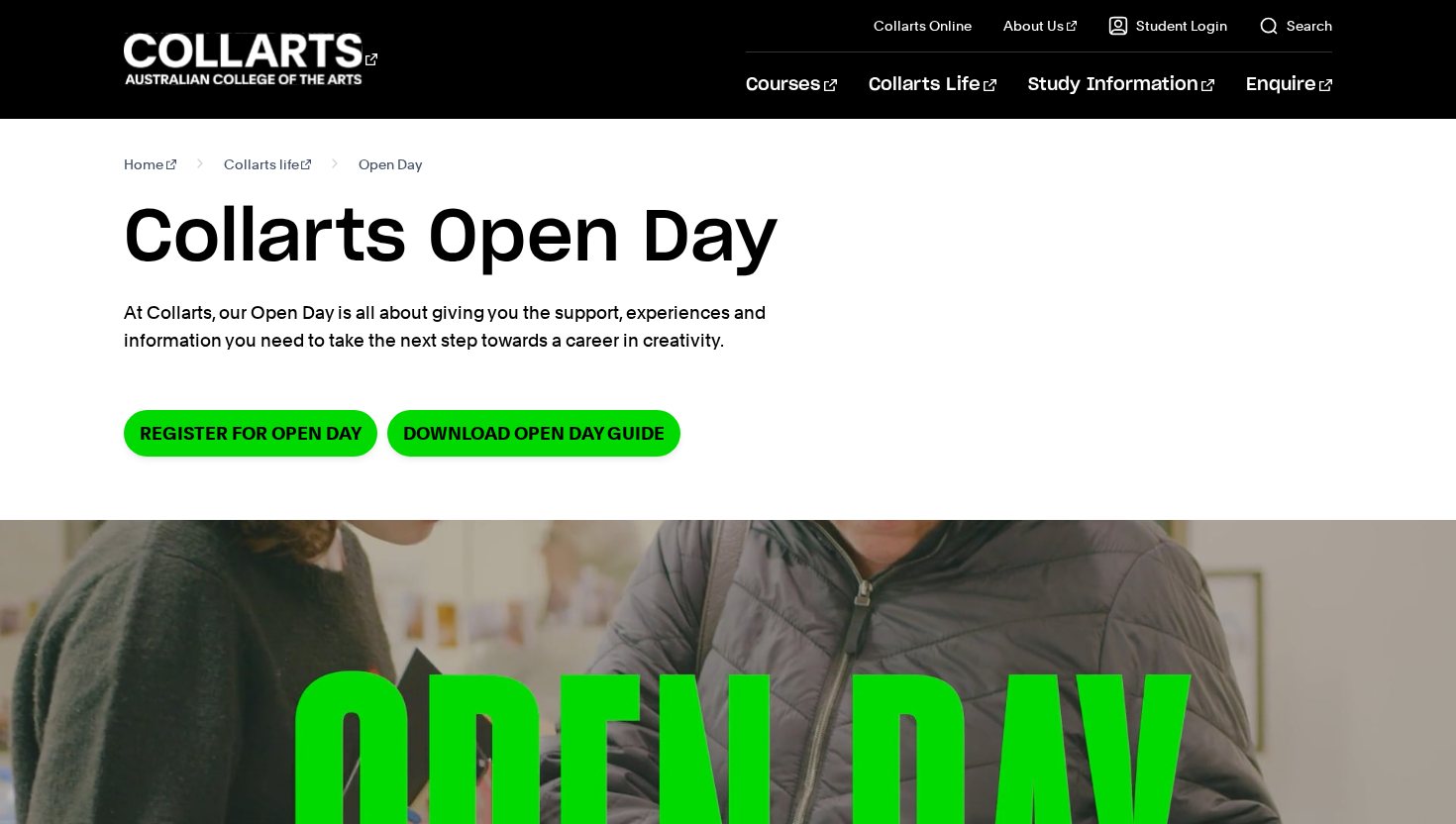 scroll, scrollTop: 0, scrollLeft: 0, axis: both 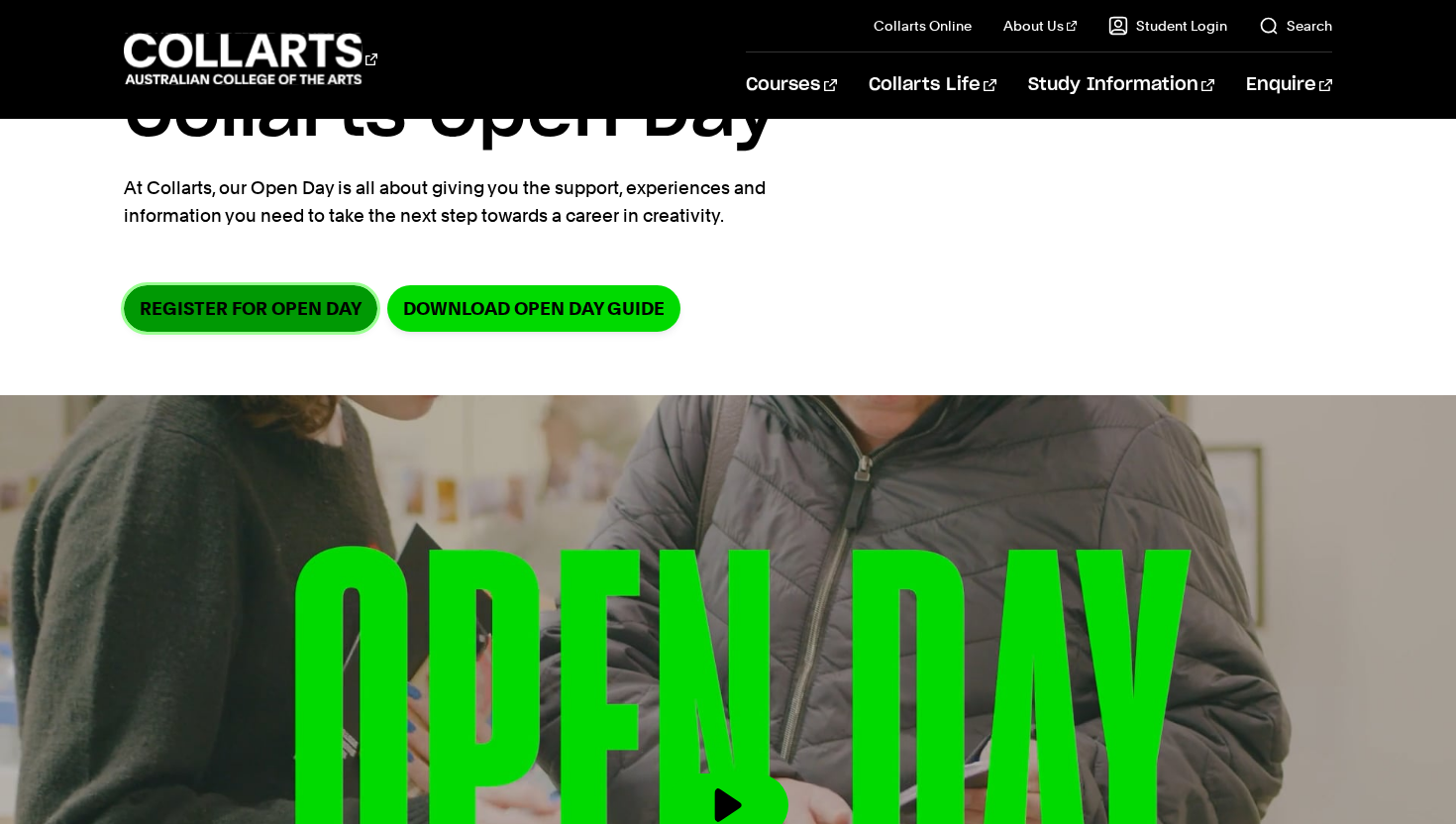 click on "Register for Open Day" at bounding box center [251, 308] 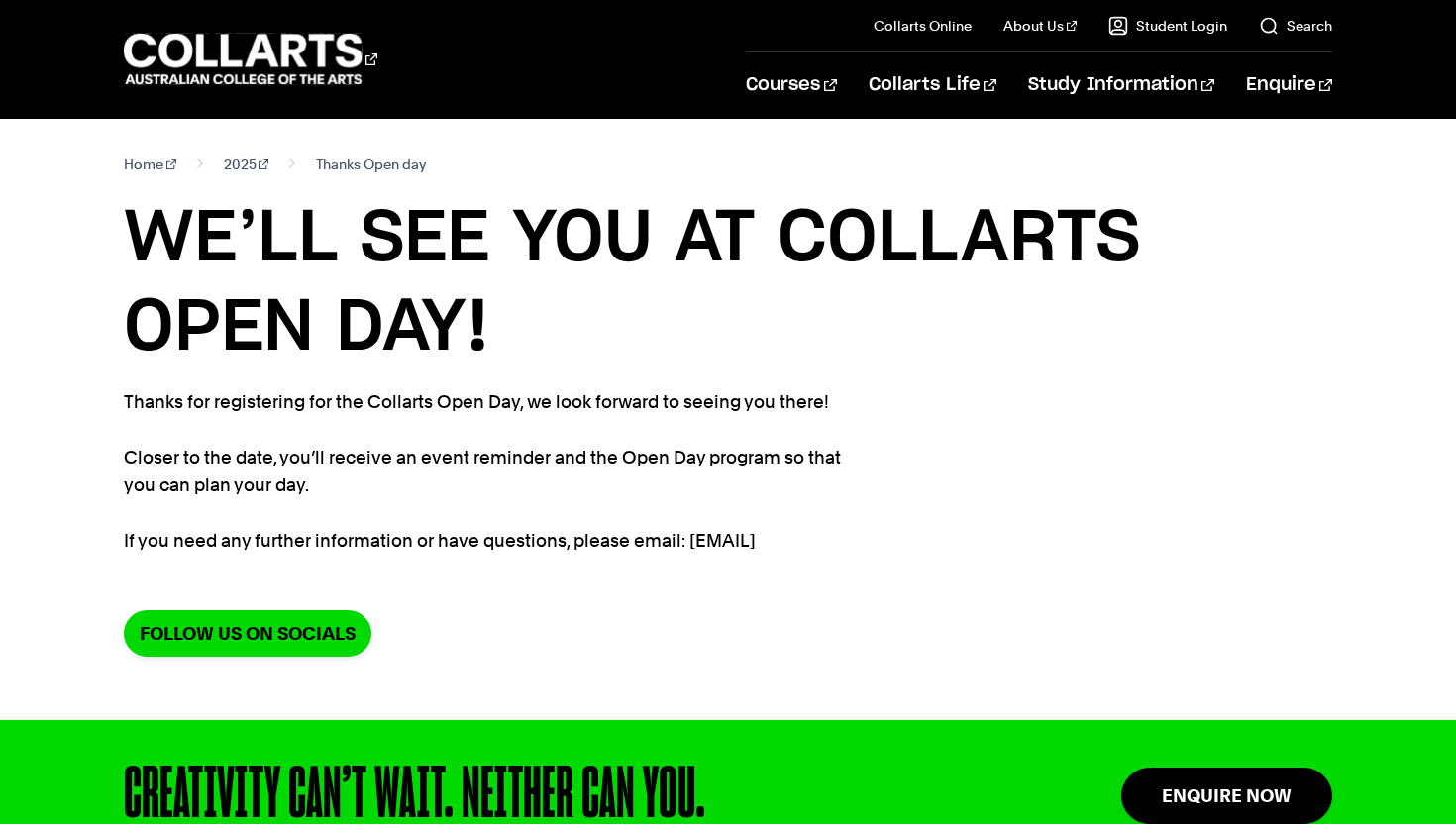 scroll, scrollTop: 49, scrollLeft: 0, axis: vertical 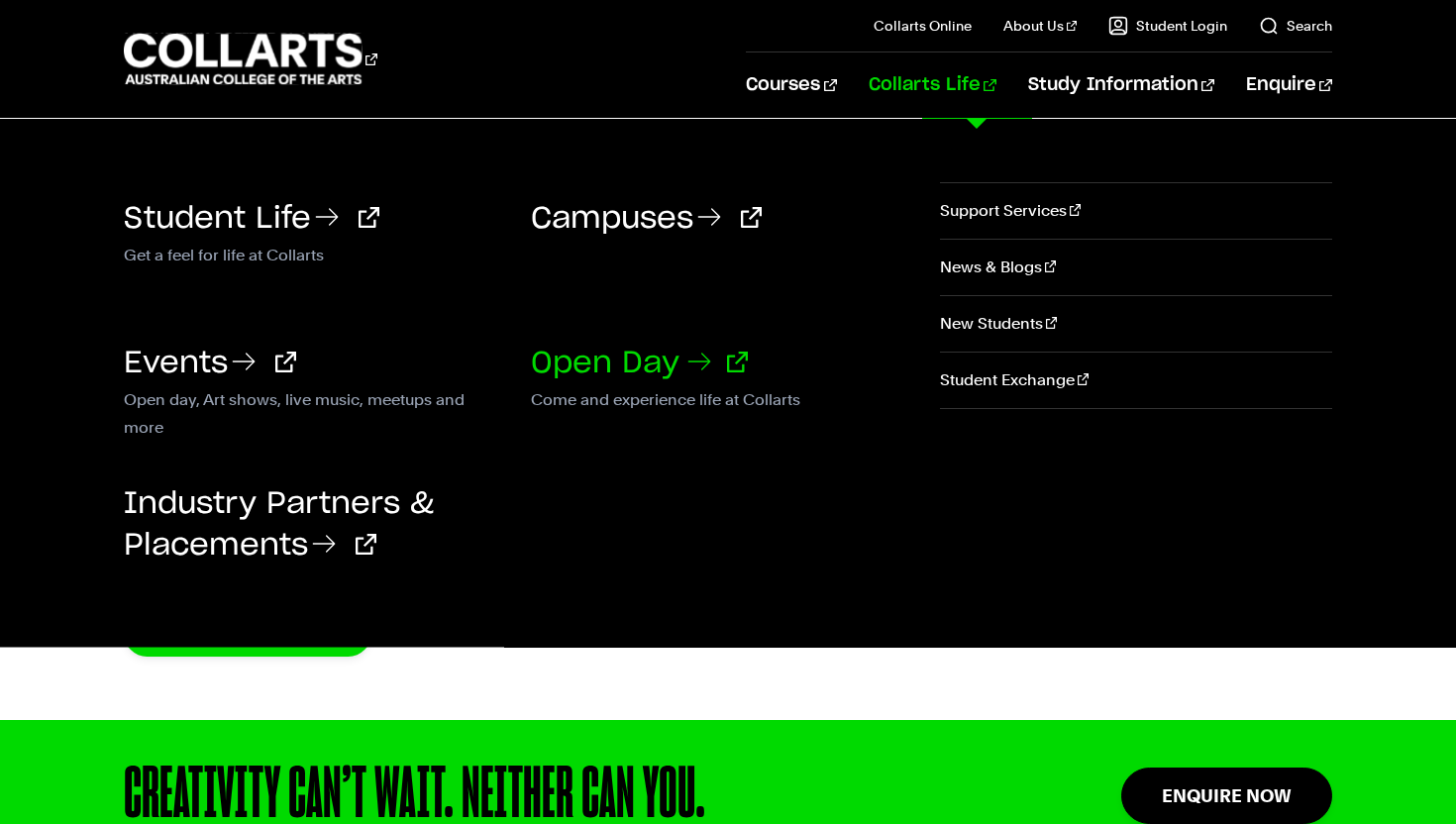 click 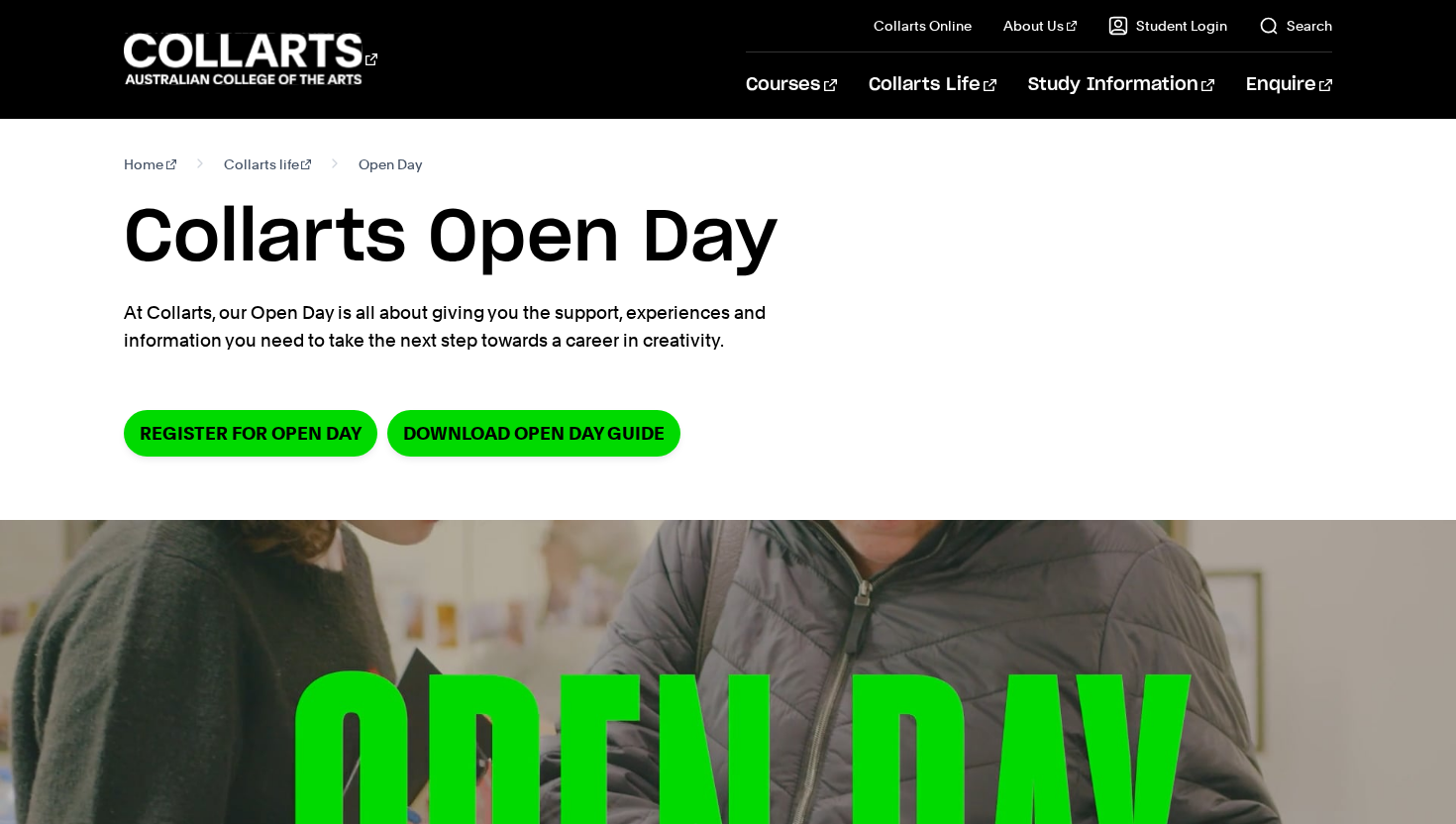 scroll, scrollTop: 0, scrollLeft: 0, axis: both 